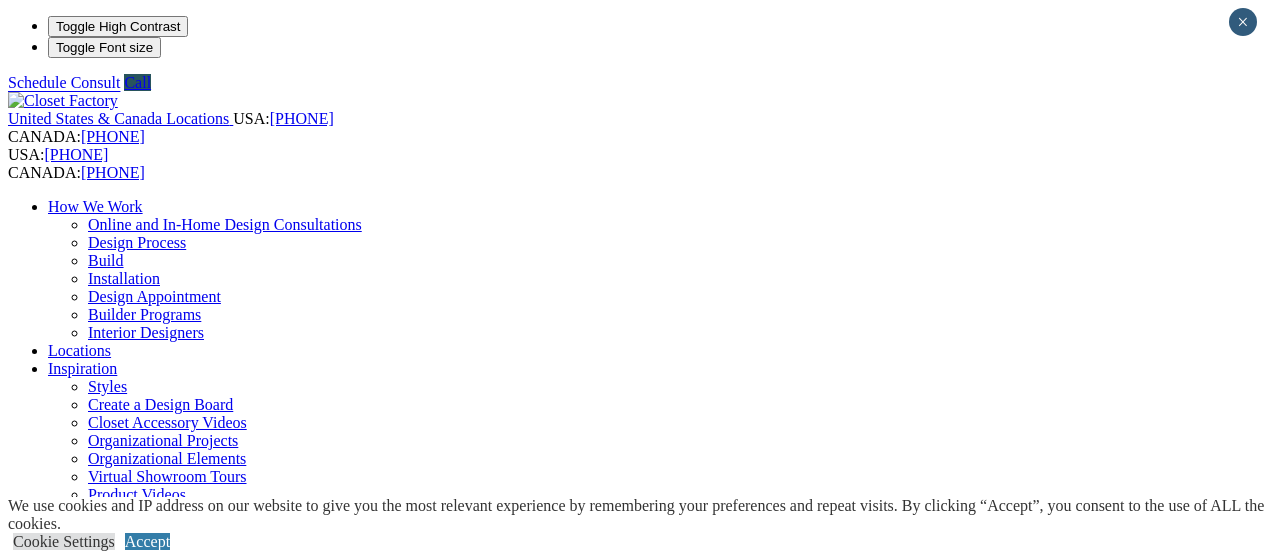 scroll, scrollTop: 0, scrollLeft: 0, axis: both 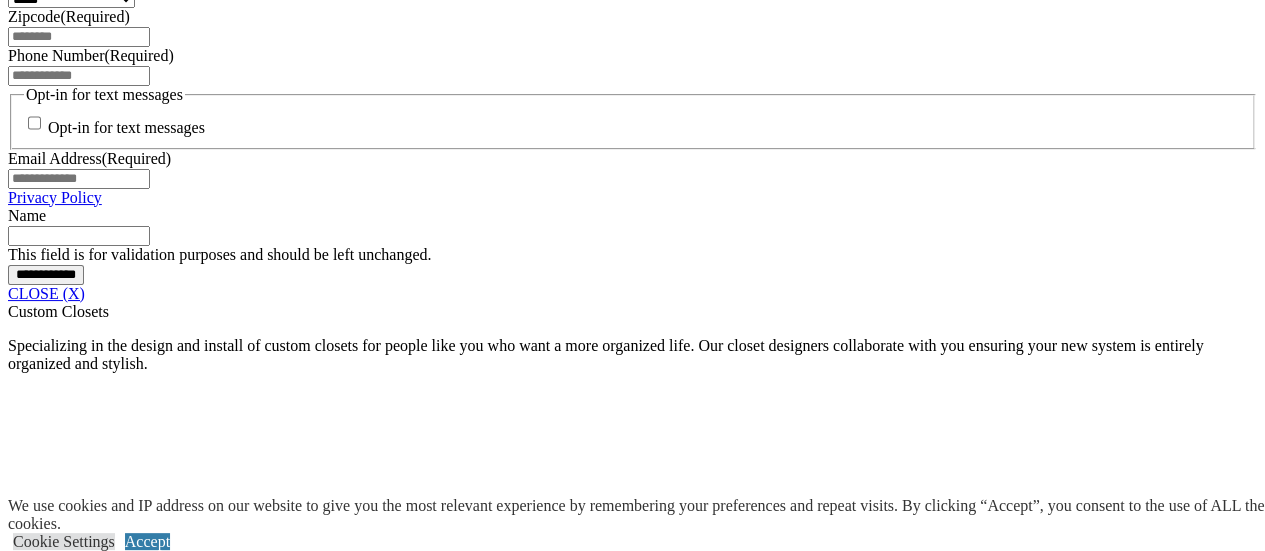click at bounding box center (168, 2504) 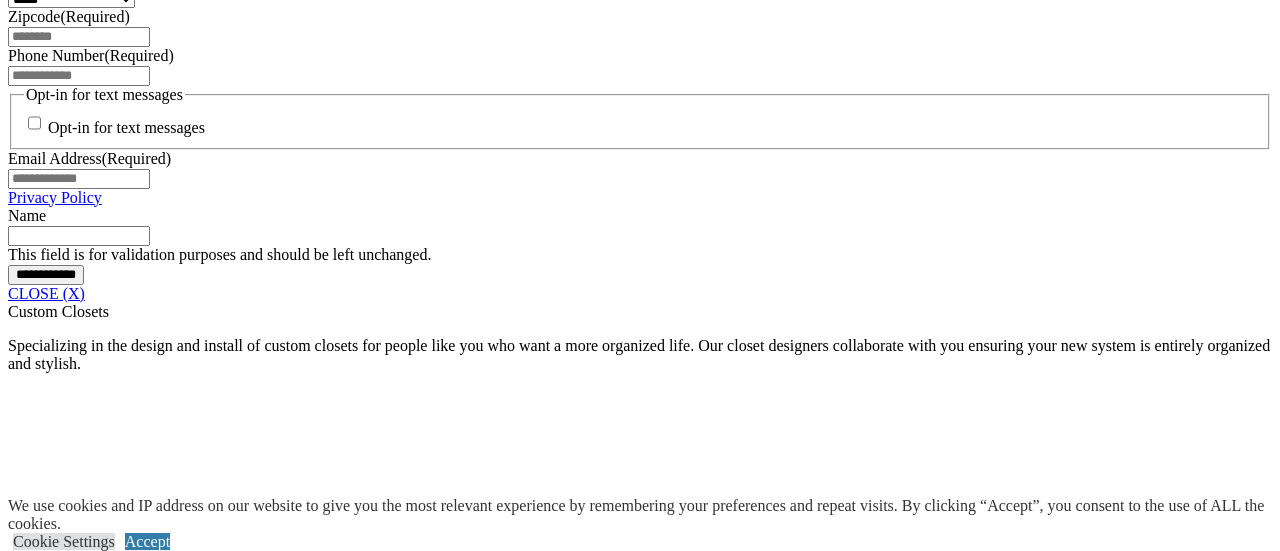 click at bounding box center (168, 75042) 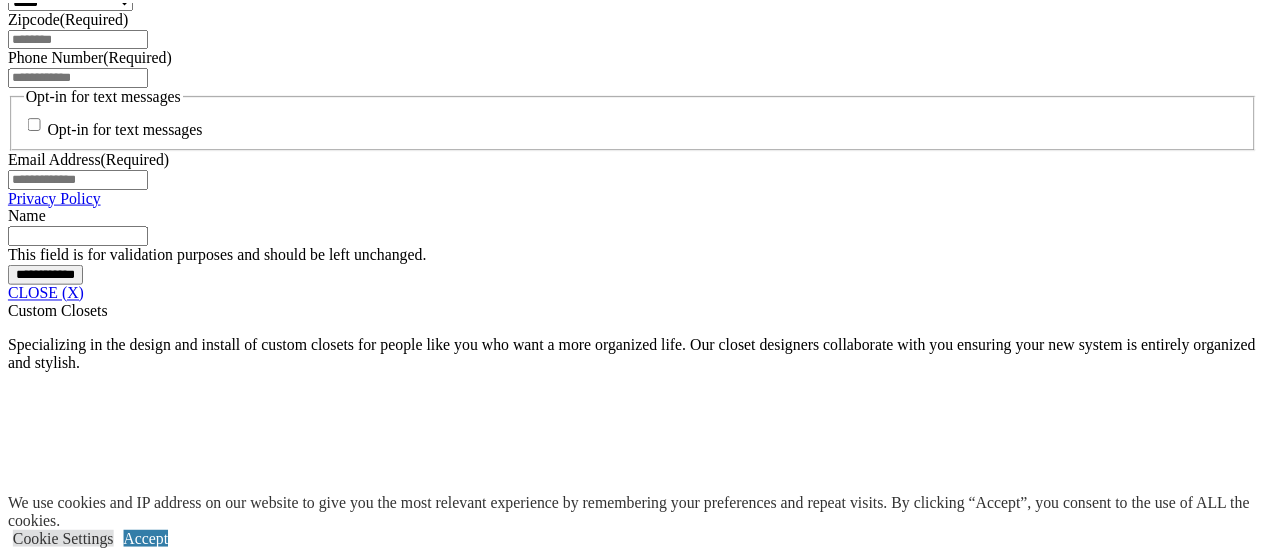scroll, scrollTop: 1589, scrollLeft: 0, axis: vertical 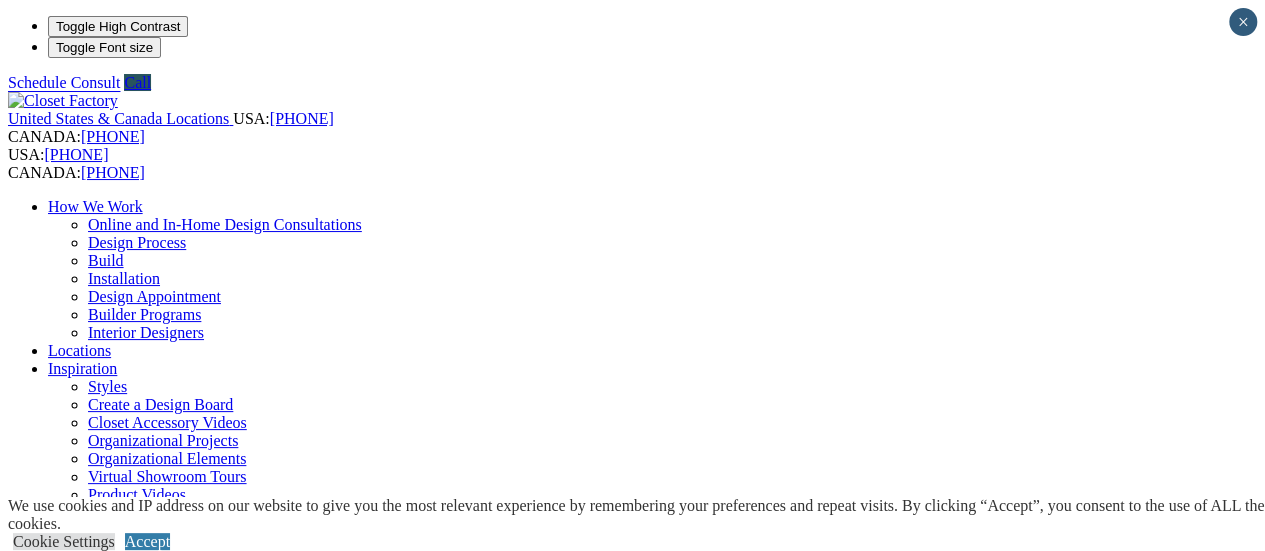 click on "Wall Units" at bounding box center [82, 958] 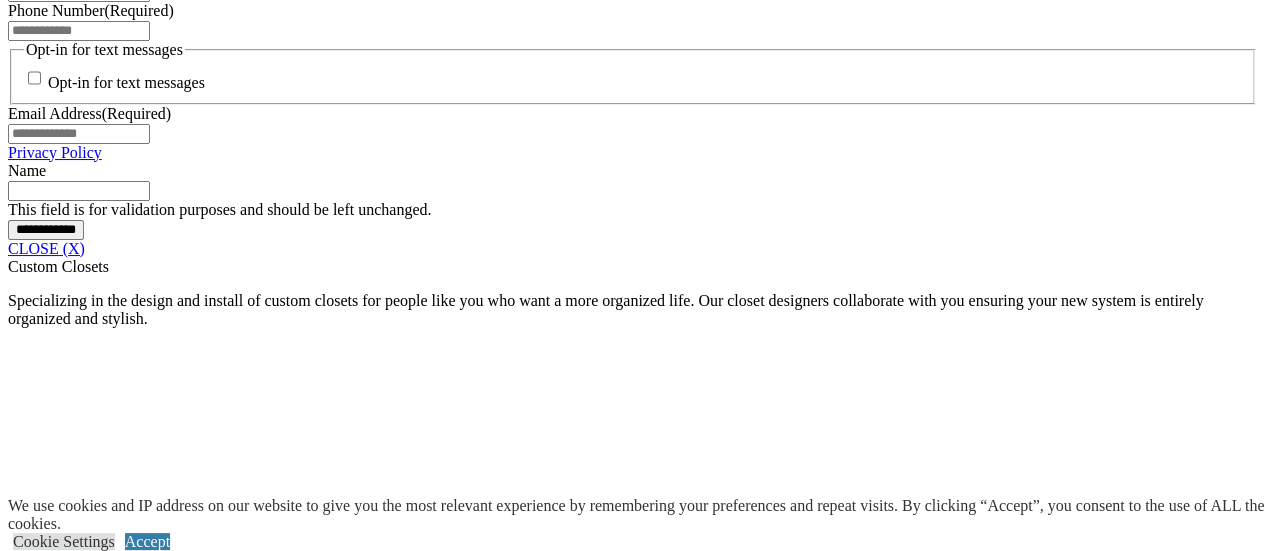 scroll, scrollTop: 1390, scrollLeft: 0, axis: vertical 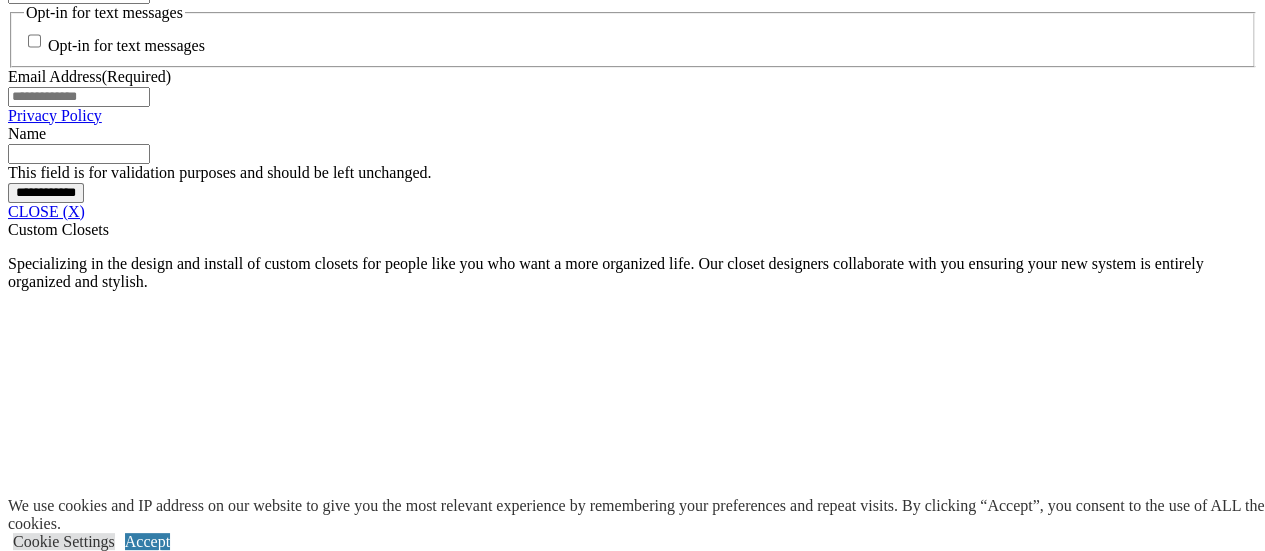 click on "Reach-In" at bounding box center [77, 2183] 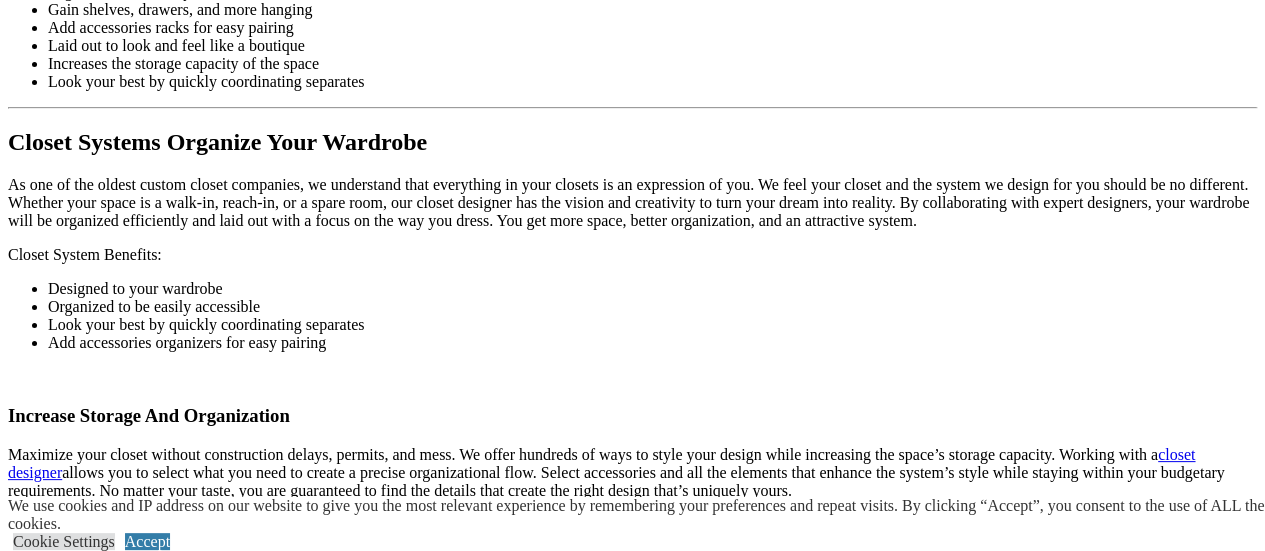 scroll, scrollTop: 2806, scrollLeft: 0, axis: vertical 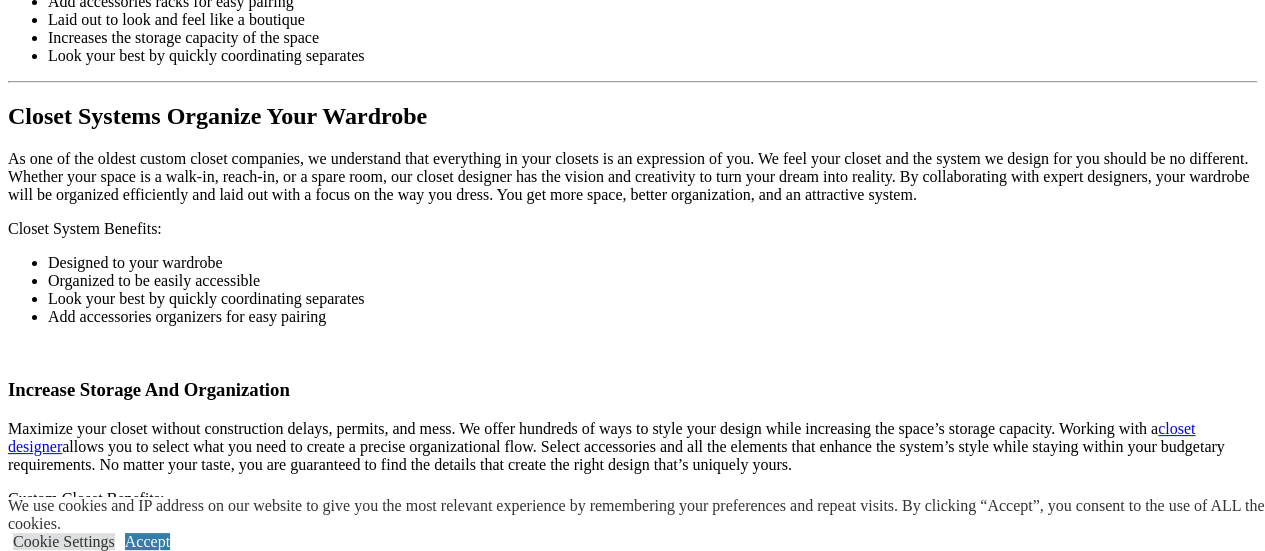 click on "Finishes" at bounding box center (114, 2056) 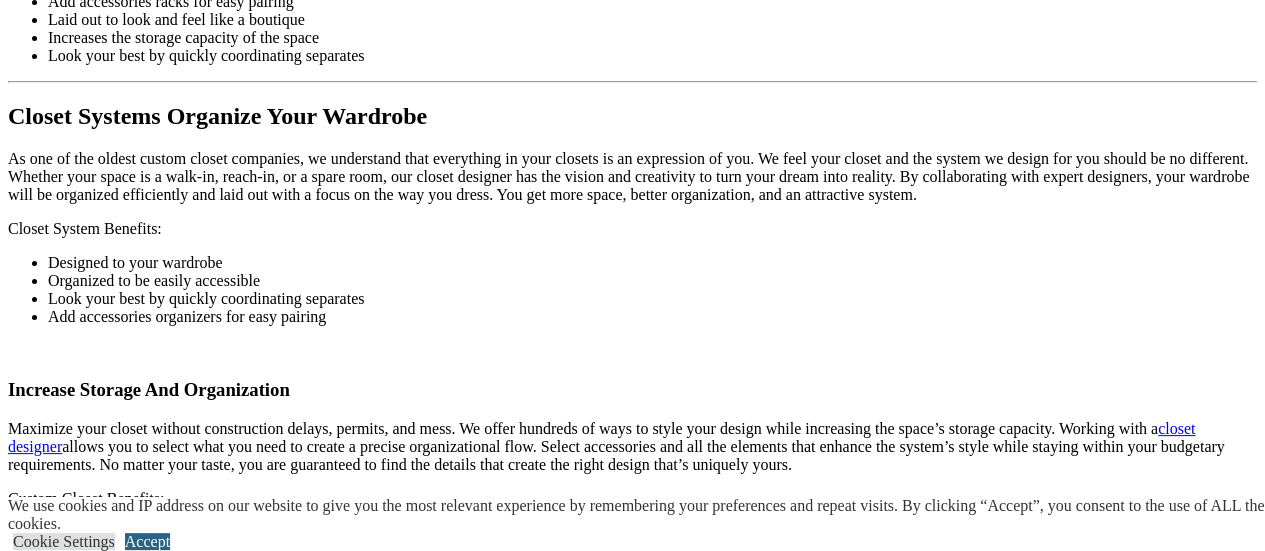 click on "Accept" at bounding box center (147, 541) 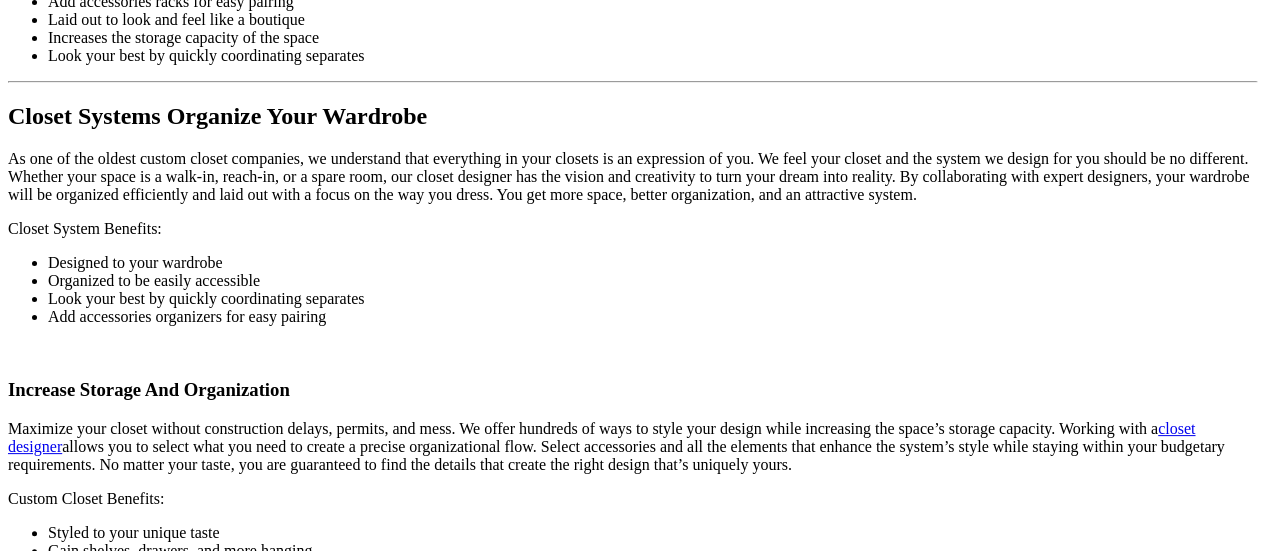 click on "CLOSE (X)" at bounding box center (46, -1205) 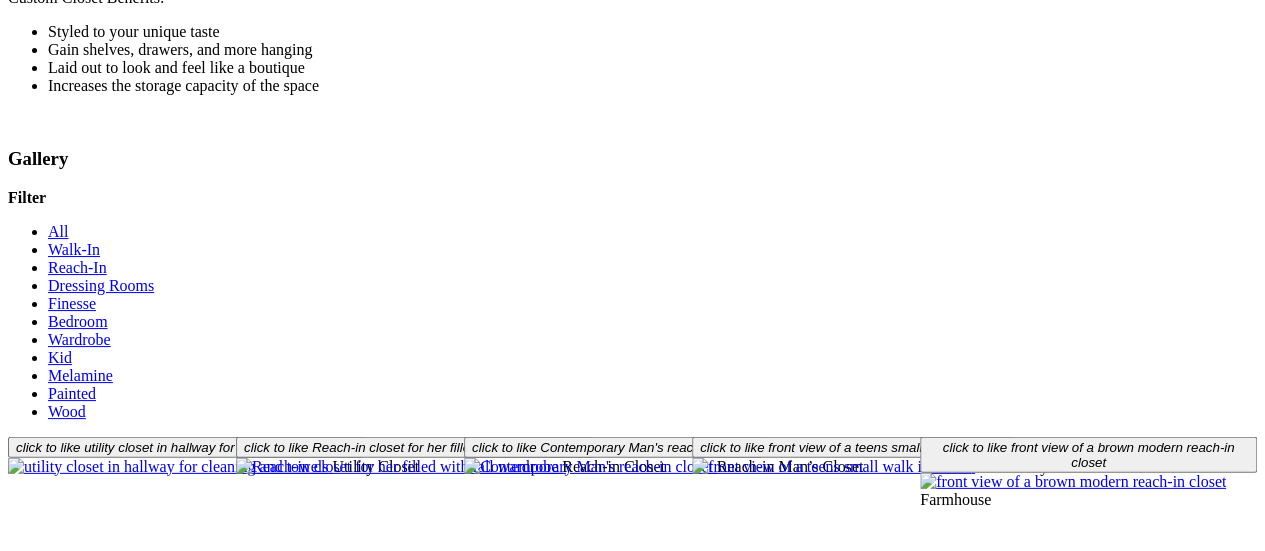 click on "Finishes" at bounding box center (114, 1555) 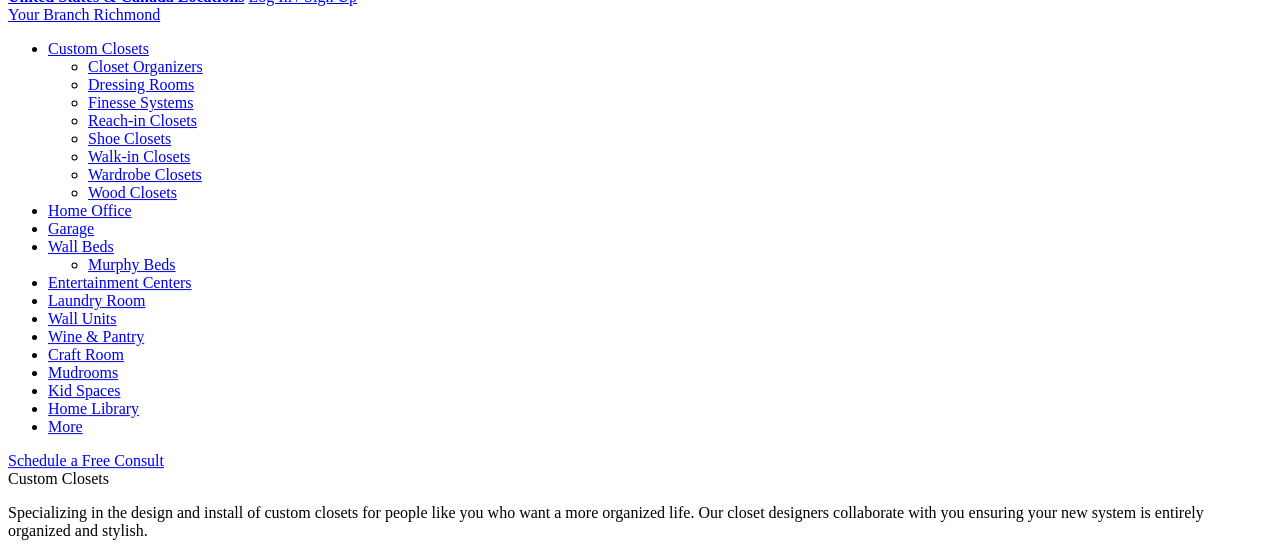 scroll, scrollTop: 198, scrollLeft: 0, axis: vertical 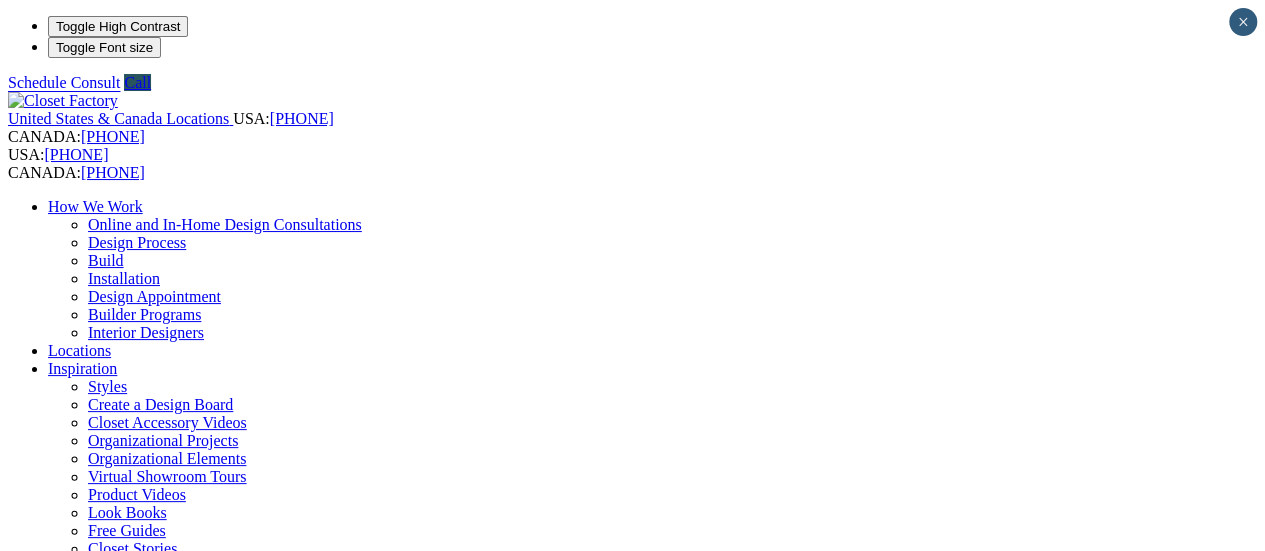 click on "CLOSE (X)" at bounding box center (46, 1427) 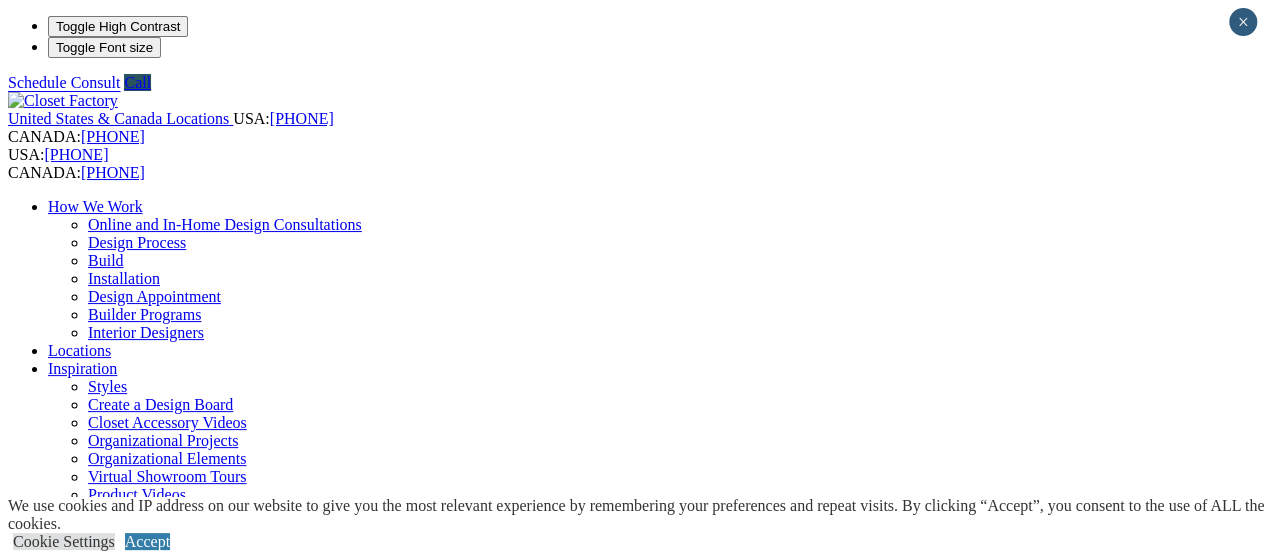 click on "Wall Units" at bounding box center [82, 1102] 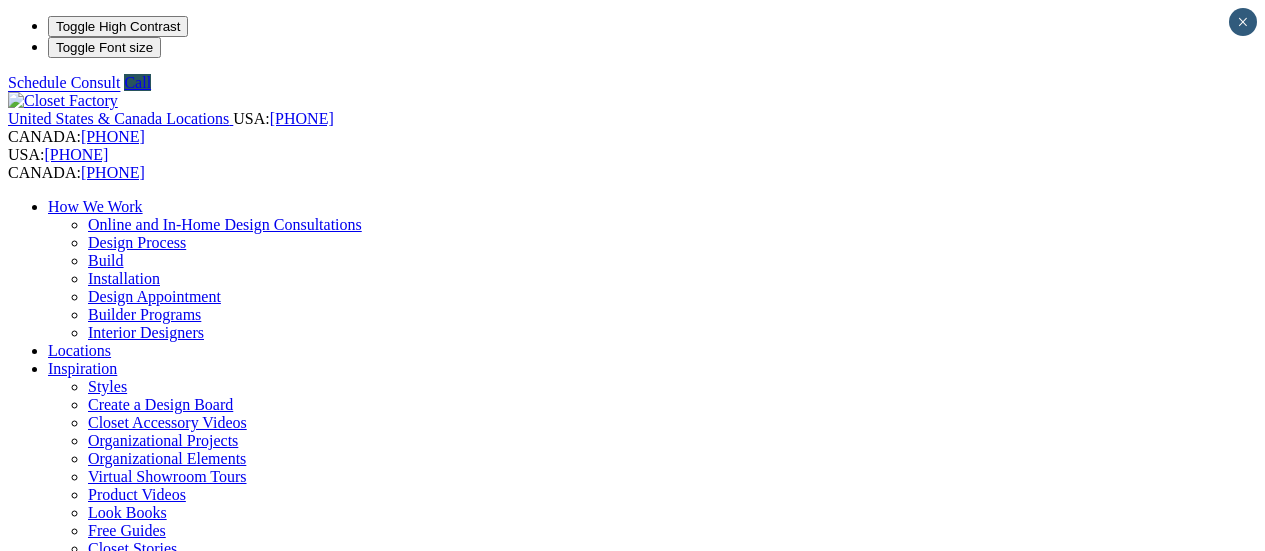 scroll, scrollTop: 0, scrollLeft: 0, axis: both 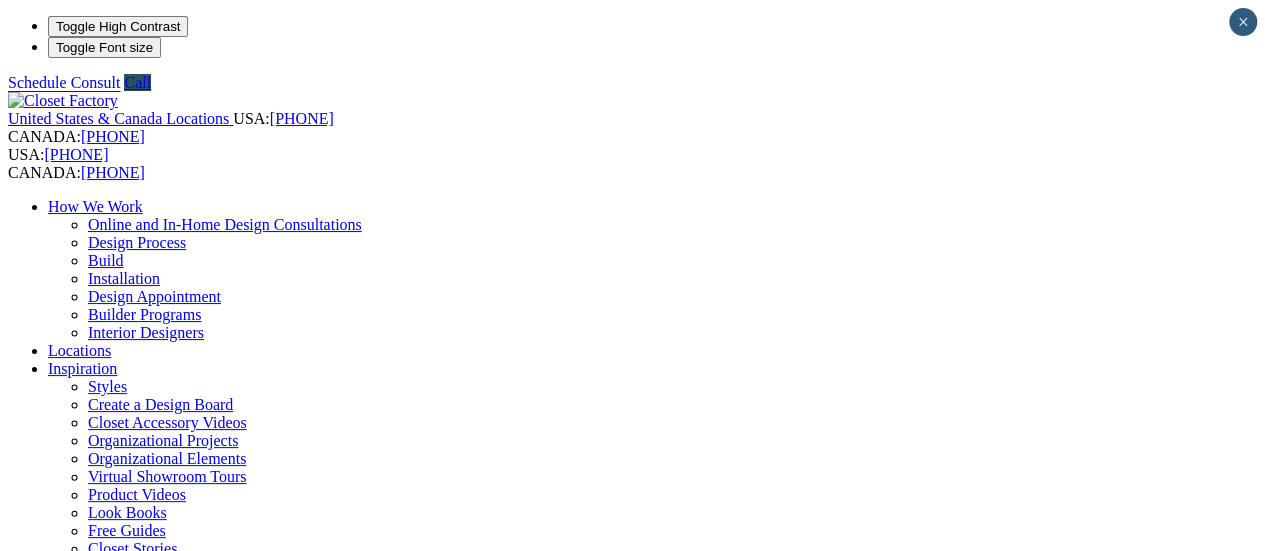 click on "**********" at bounding box center [632, 25644] 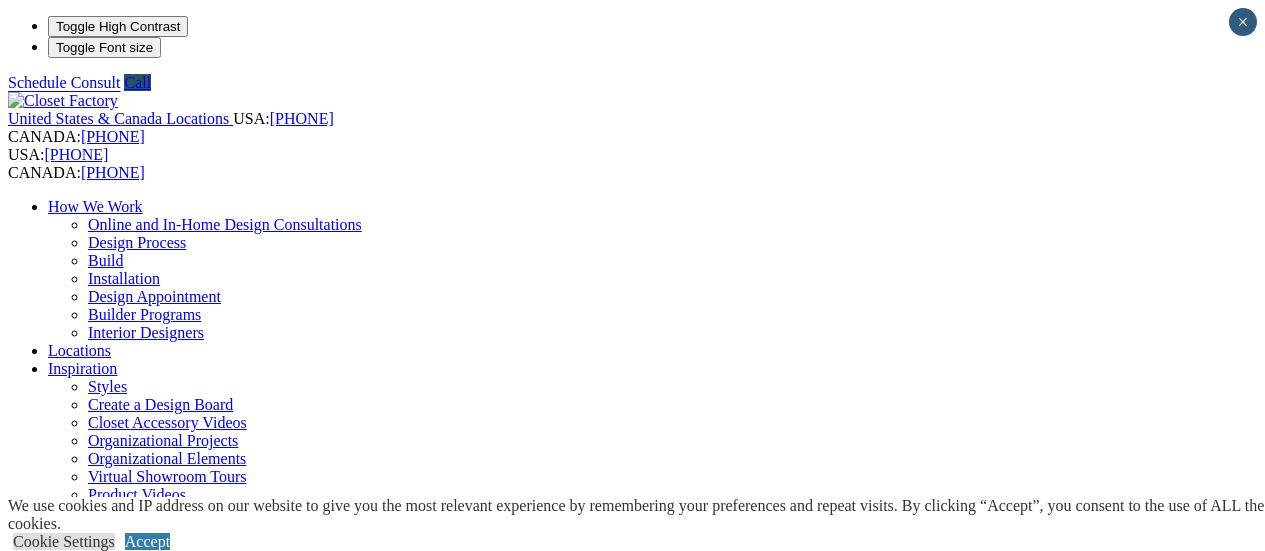 scroll, scrollTop: 0, scrollLeft: 0, axis: both 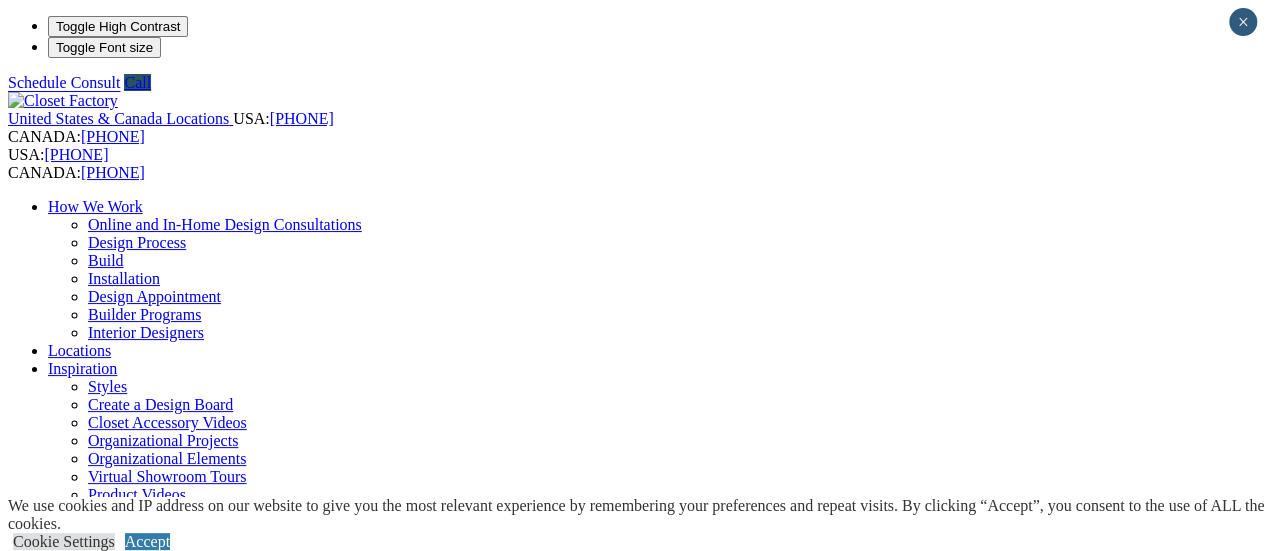 click on "Wall Units" at bounding box center [82, 1102] 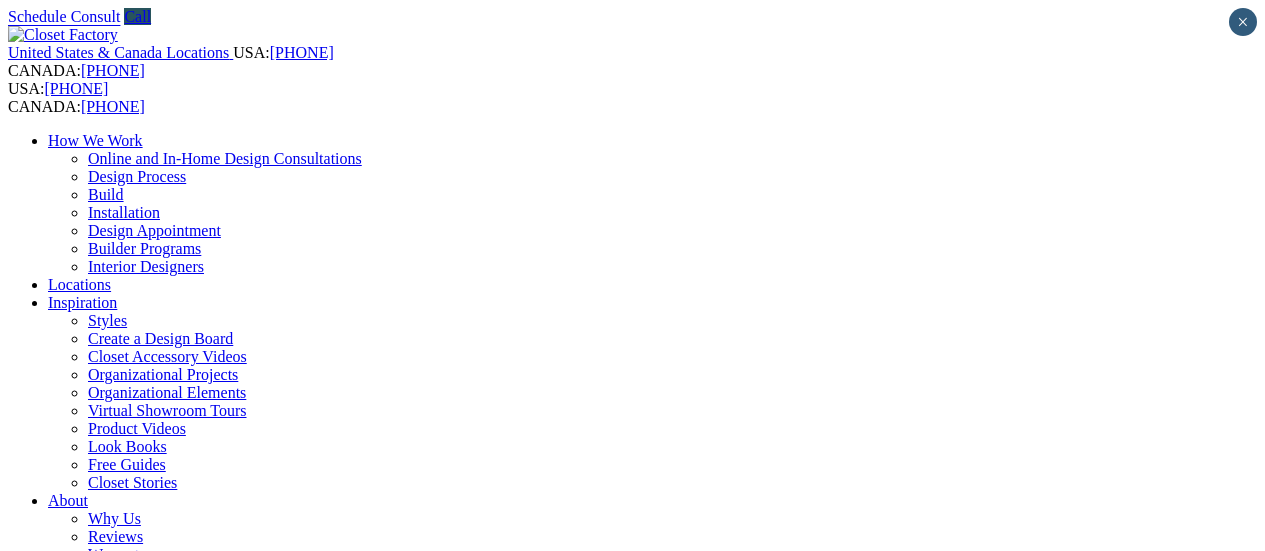 scroll, scrollTop: 0, scrollLeft: 0, axis: both 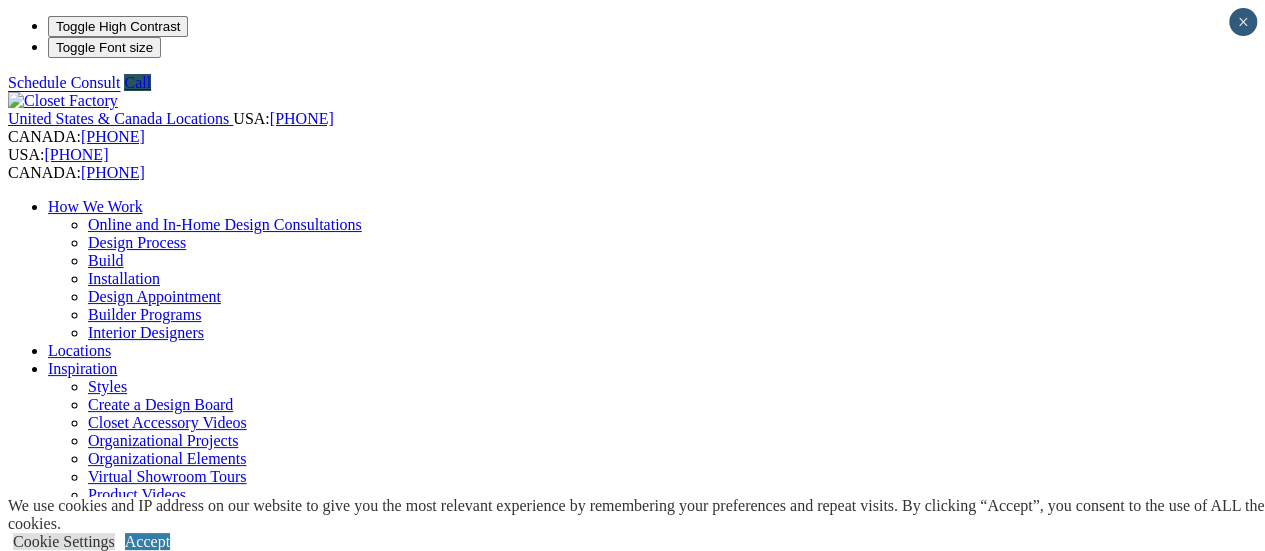 drag, startPoint x: 1269, startPoint y: 47, endPoint x: 1258, endPoint y: -12, distance: 60.016663 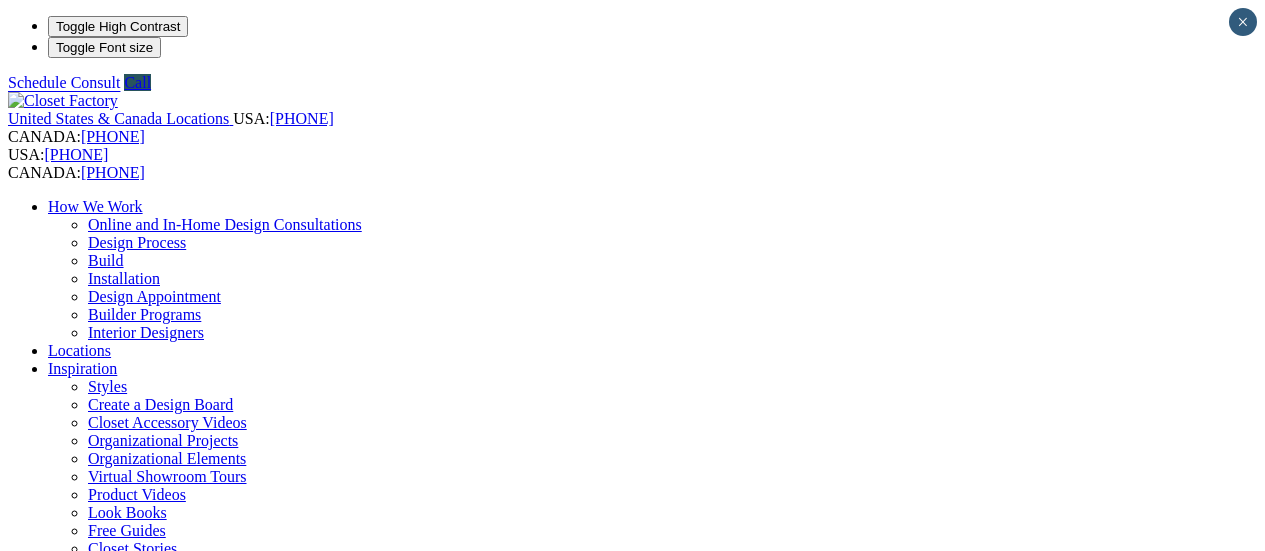 scroll, scrollTop: 0, scrollLeft: 0, axis: both 